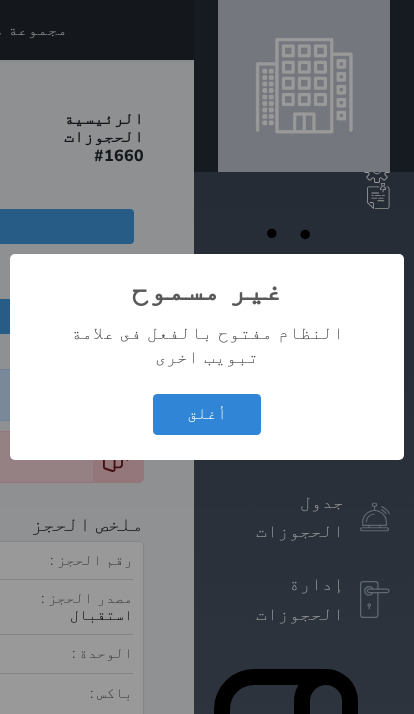 scroll, scrollTop: 82, scrollLeft: 0, axis: vertical 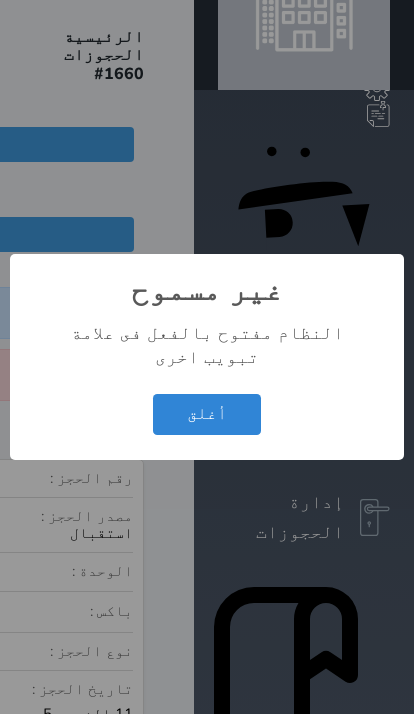 click on "أغلق" at bounding box center [207, 414] 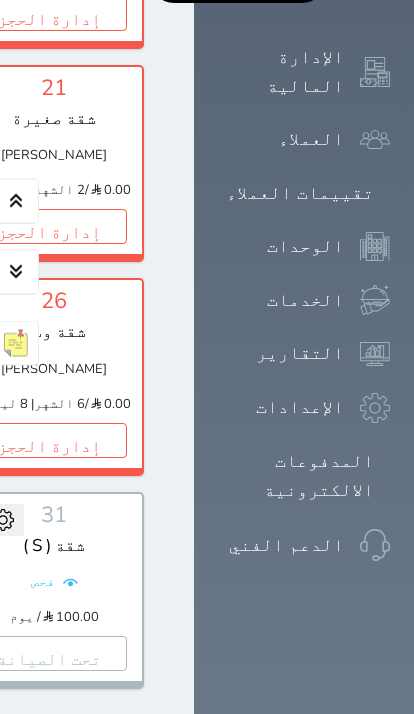 scroll, scrollTop: 1262, scrollLeft: 0, axis: vertical 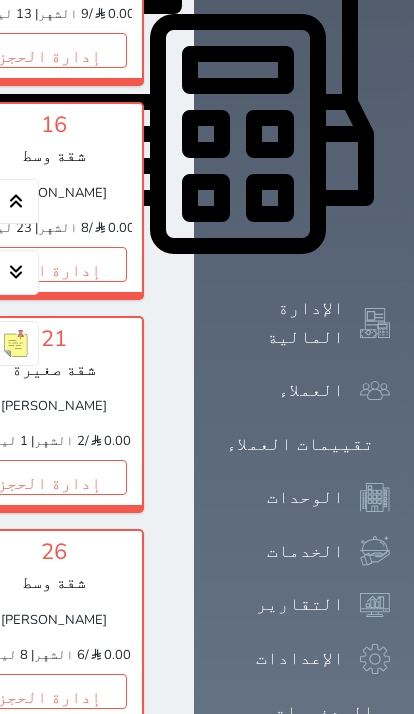 click on "إدارة الحجز" at bounding box center (-732, -163) 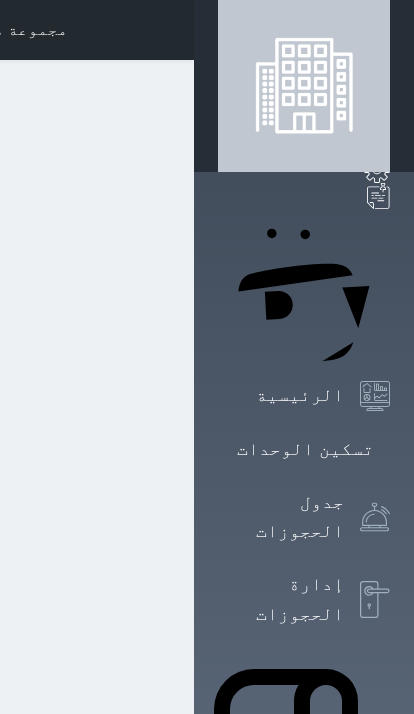 scroll, scrollTop: 1, scrollLeft: 0, axis: vertical 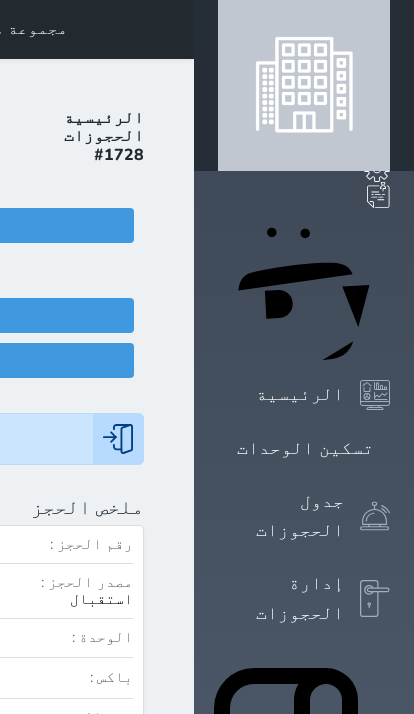select 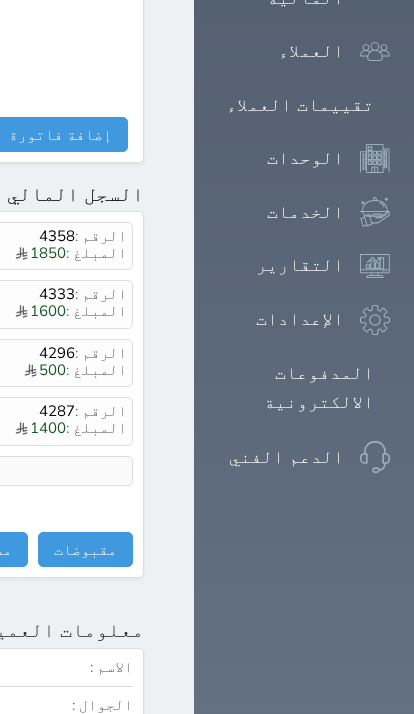 click on "مقبوضات" at bounding box center (85, 550) 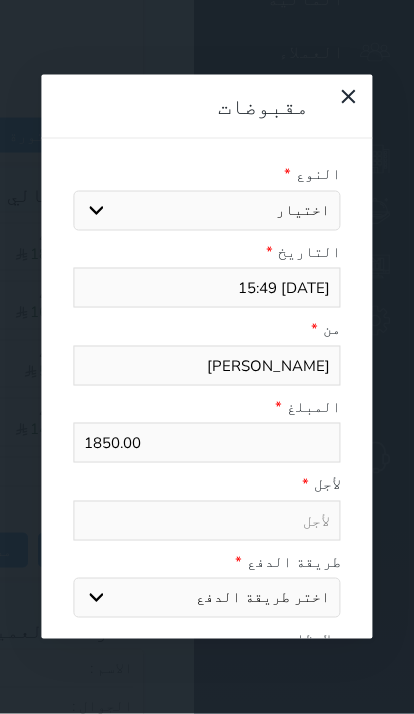 scroll, scrollTop: 1234, scrollLeft: 0, axis: vertical 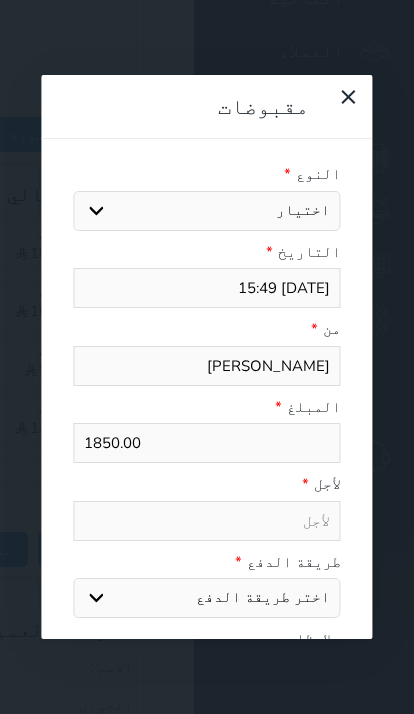 click on "اختيار" at bounding box center (206, 211) 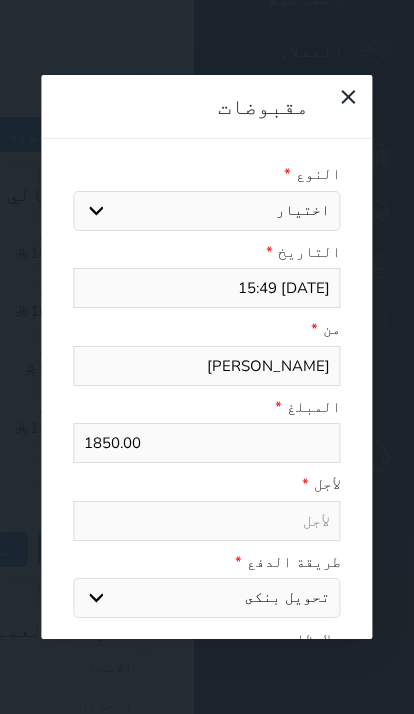 select 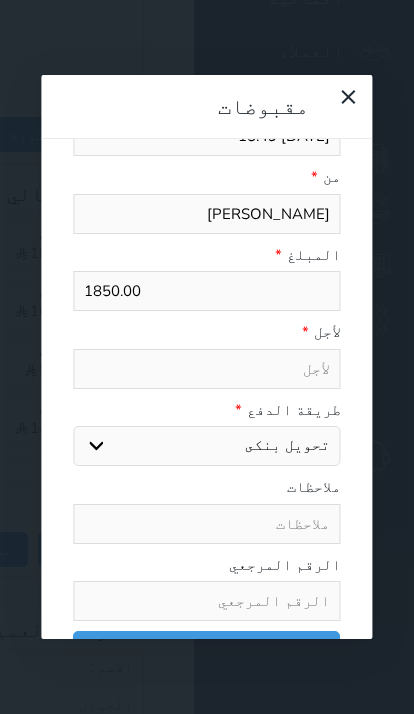 scroll, scrollTop: 149, scrollLeft: 0, axis: vertical 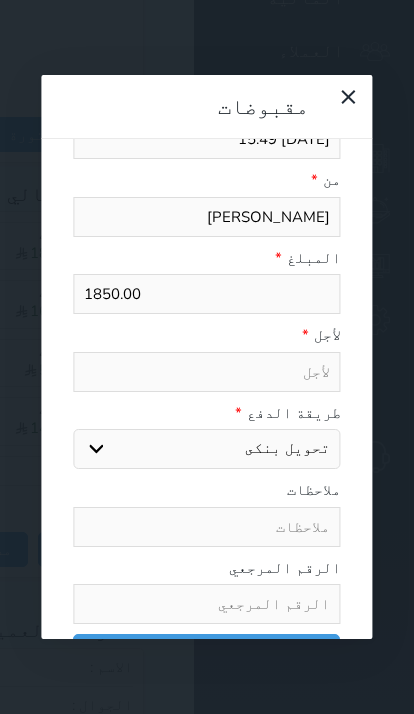 click at bounding box center (206, 604) 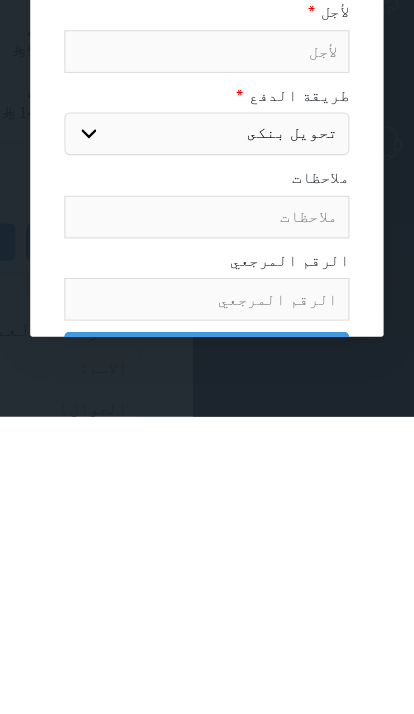 type on "ع" 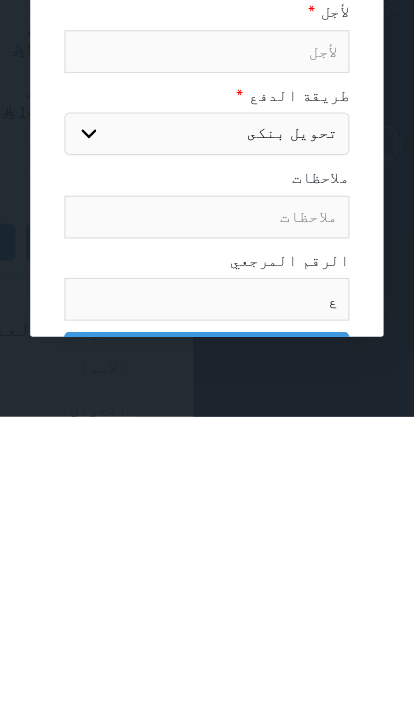 select 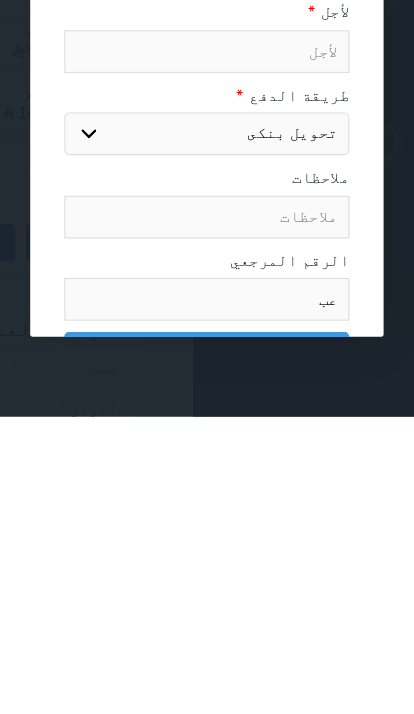 select 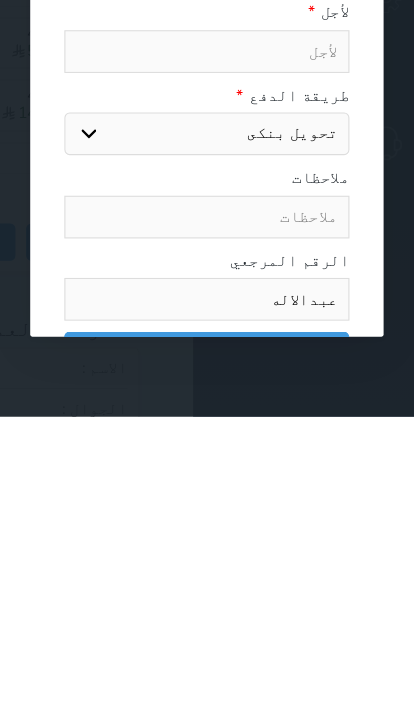 select 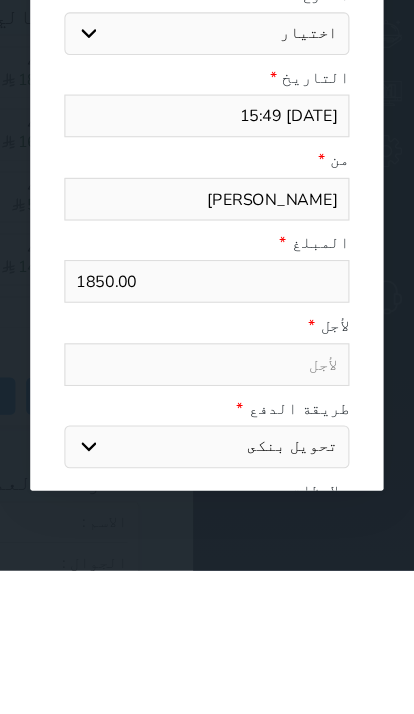 scroll, scrollTop: 0, scrollLeft: 0, axis: both 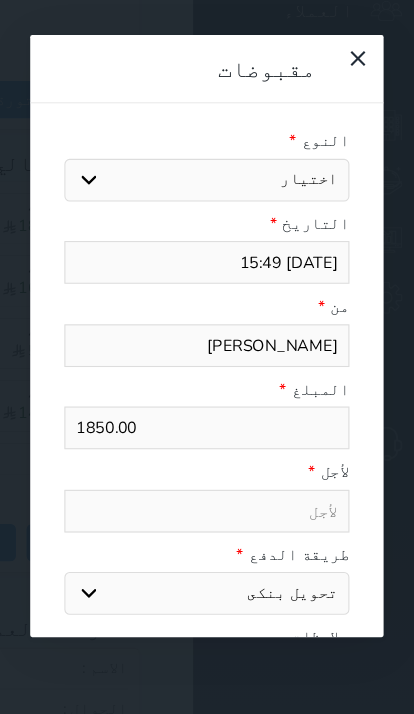 type on "عبدالاله" 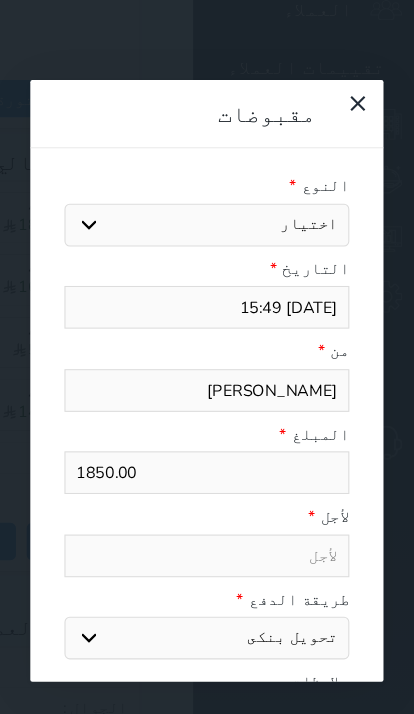 select on "59895" 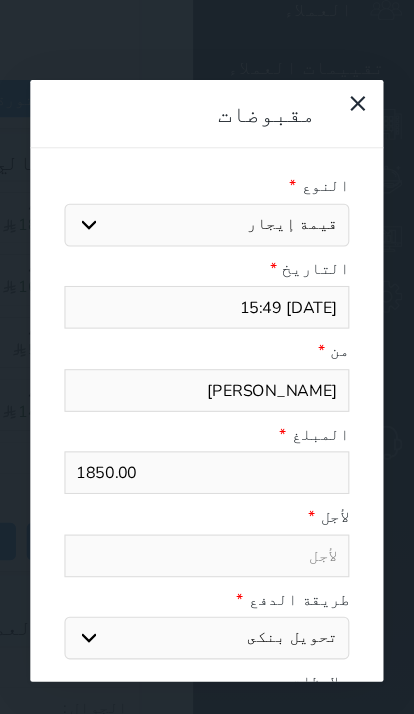 type on "قيمة إيجار - الوحدة - 10" 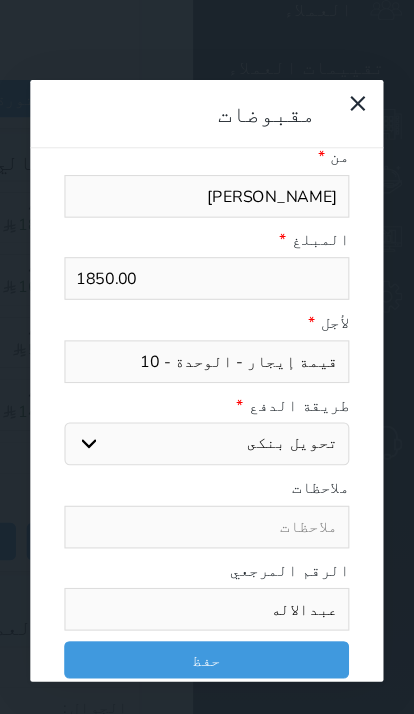 scroll, scrollTop: 181, scrollLeft: 0, axis: vertical 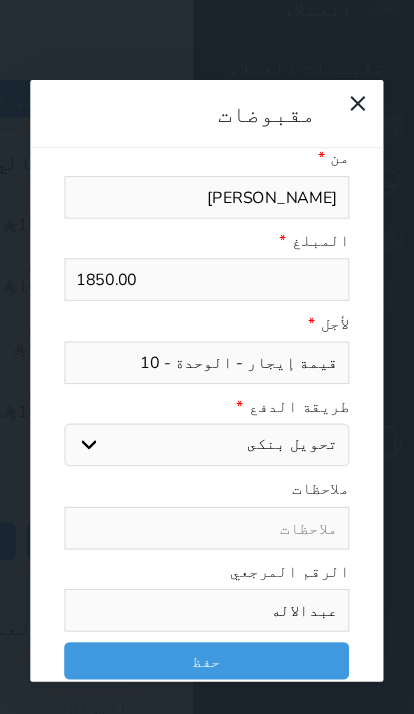 click on "حفظ" at bounding box center (206, 619) 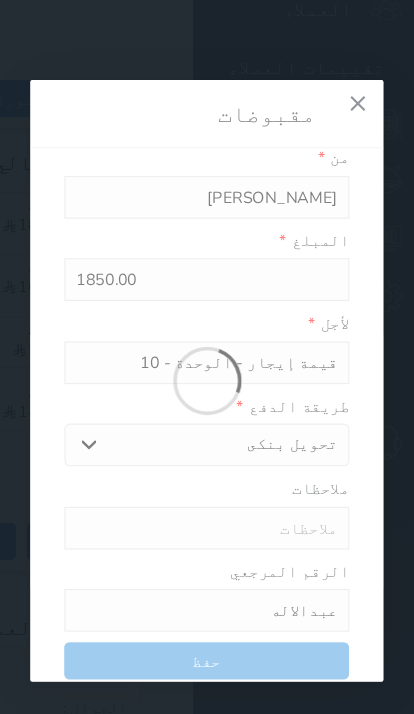 select 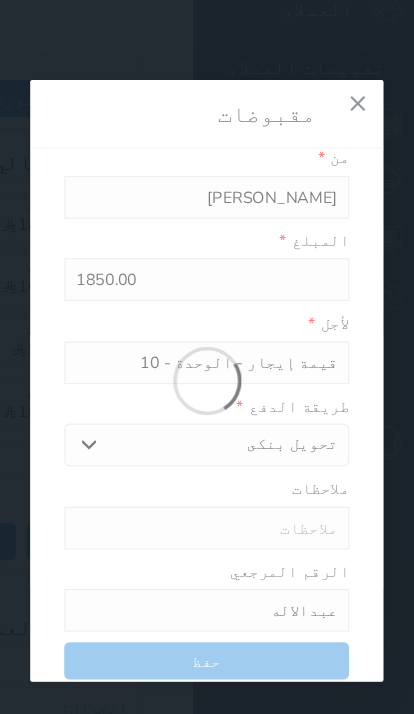 type 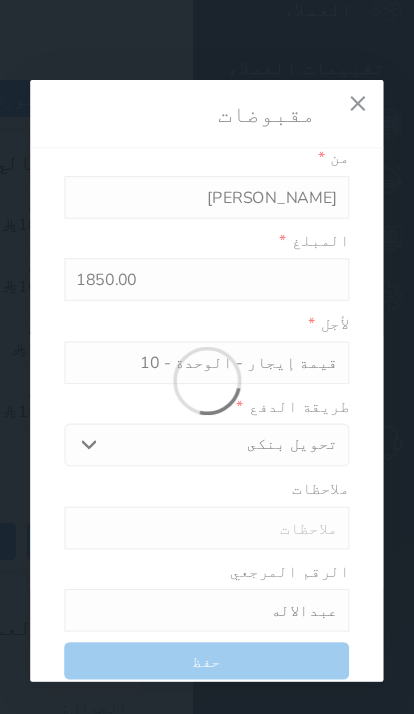 type on "0" 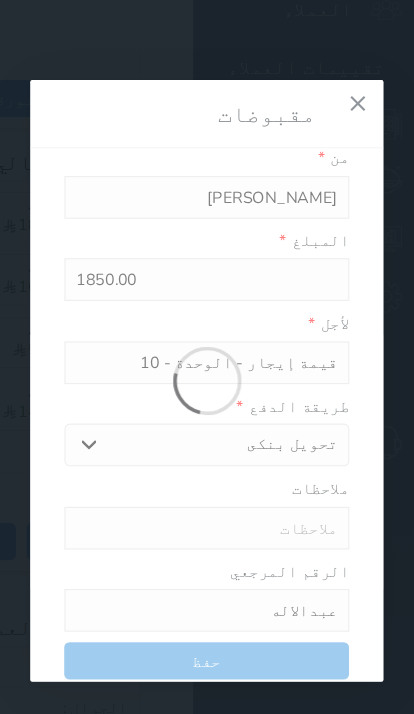 select 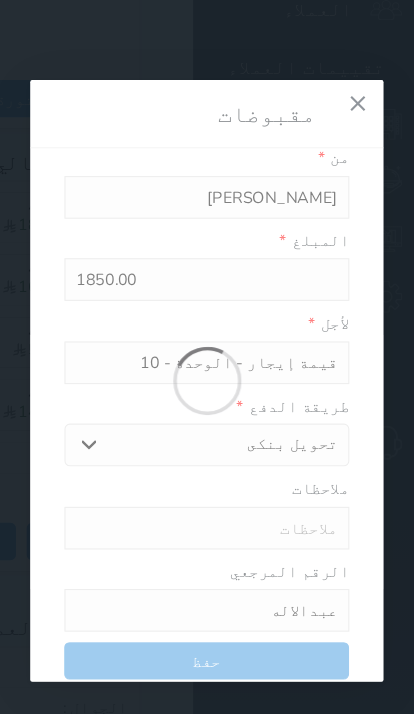 type on "0" 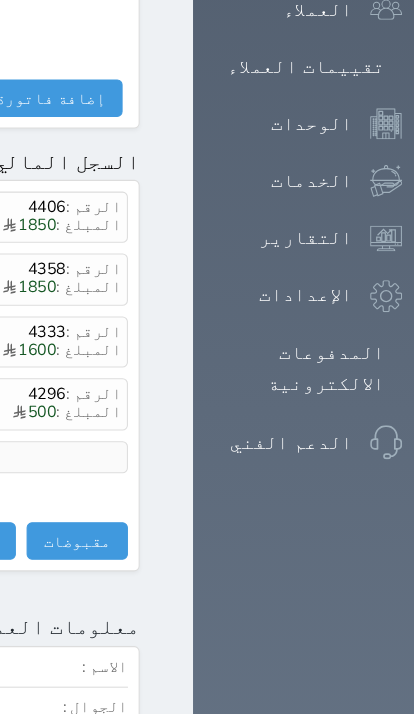 click at bounding box center [170, -1246] 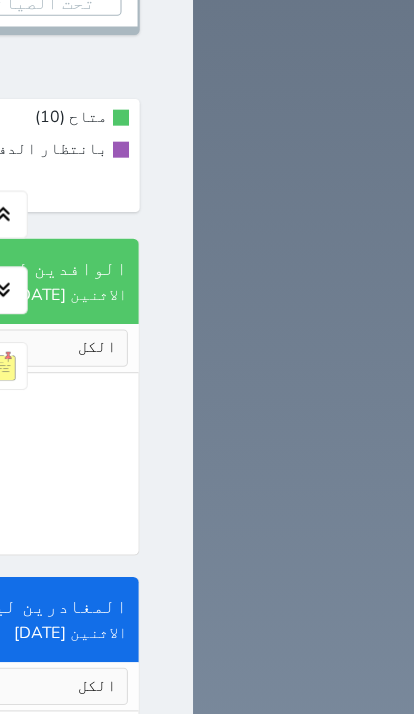 scroll, scrollTop: 1961, scrollLeft: 0, axis: vertical 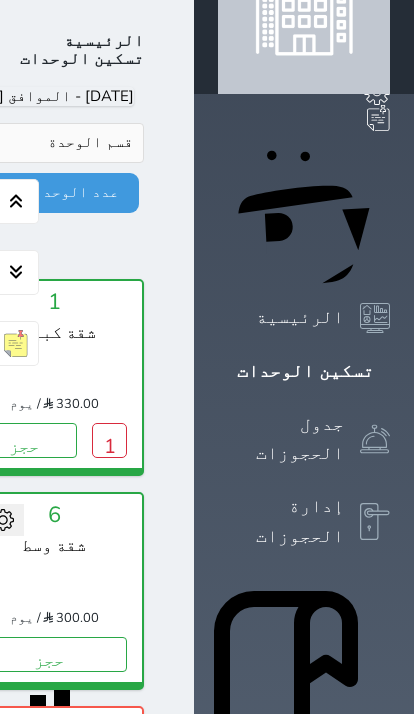 click on "1" at bounding box center [109, 440] 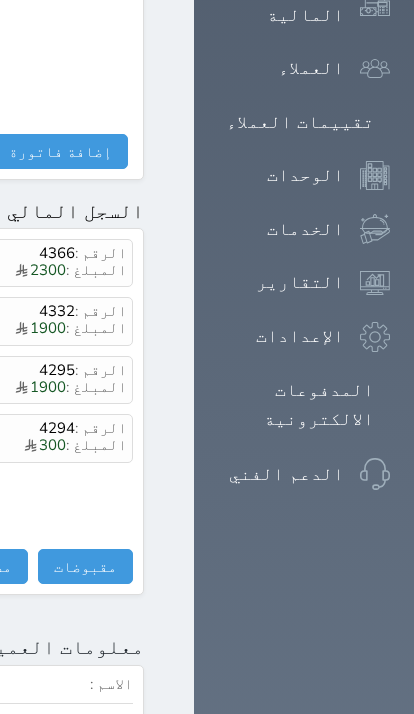 scroll, scrollTop: 1380, scrollLeft: 0, axis: vertical 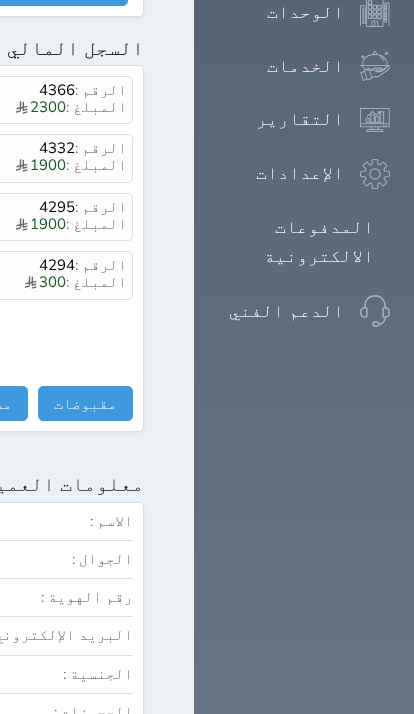 click at bounding box center (170, -1350) 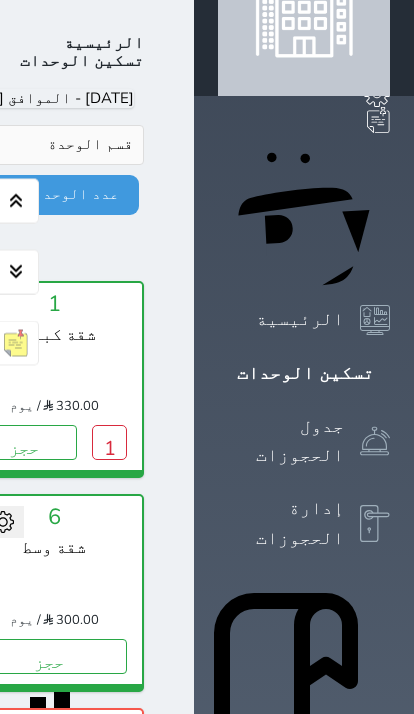 scroll, scrollTop: 78, scrollLeft: 0, axis: vertical 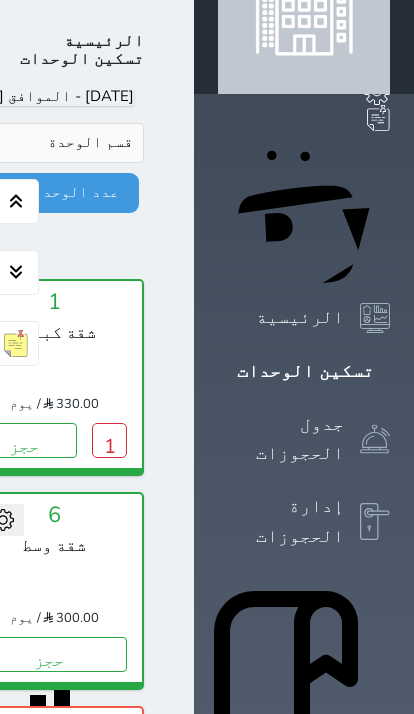 click on "1" at bounding box center [-477, 440] 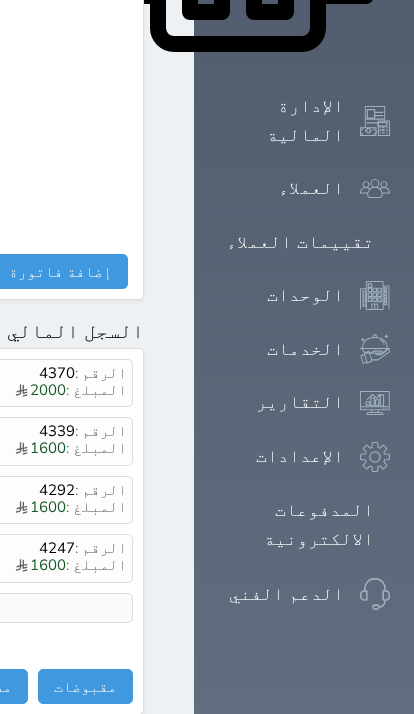 scroll, scrollTop: 1395, scrollLeft: 0, axis: vertical 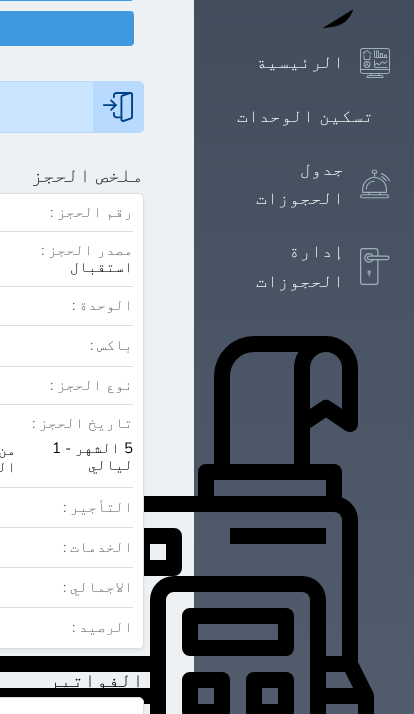 click at bounding box center (-799, 175) 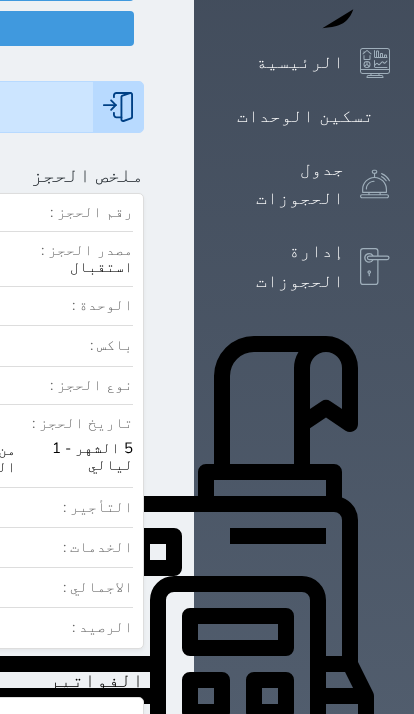 radio on "false" 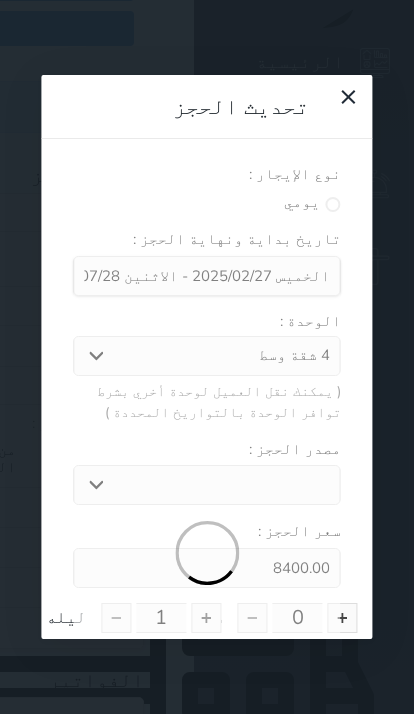 select on "12598" 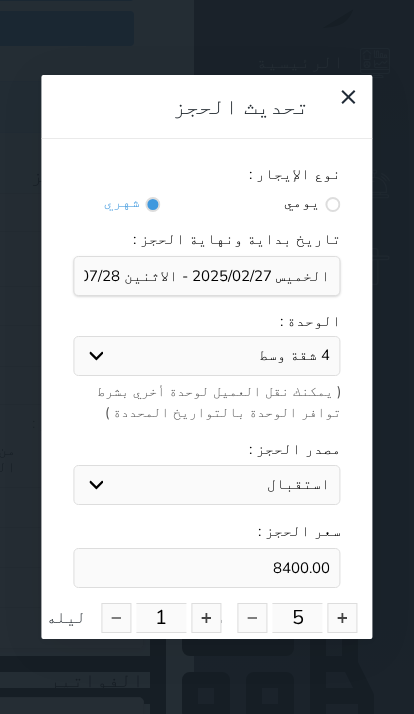 click on "نوع الإيجار :     يومي     شهري   تاريخ بداية ونهاية الحجز :     الوحدة :   4 شقة وسط   3 شقة صغيرة 6 شقة وسط 7 شقة وسط 8 شقة صغيرة 22 شقة وسط 24 شقة وسط مفروشة   ( يمكنك نقل العميل لوحدة أخري بشرط توافر الوحدة بالتواريخ المحددة )   مصدر الحجز :   جاذر إن استقبال الموقع الإلكتروني بوكينج المسافر اكسبيديا مواقع التواصل الإجتماعي اويو اخرى     سعر الحجز :   8400.00         5     شهر     1     ليله   الليالي :   151 ليالي   الخدمات المشمولة في السعر :   الخدمات المختاره (0)  تحديد الكل  ×  فطار   عدد باكس           البالغون   x 1   1                             الاطفال   x 0   0               نوع الحجز :     تحديث الحجز" at bounding box center [206, 389] 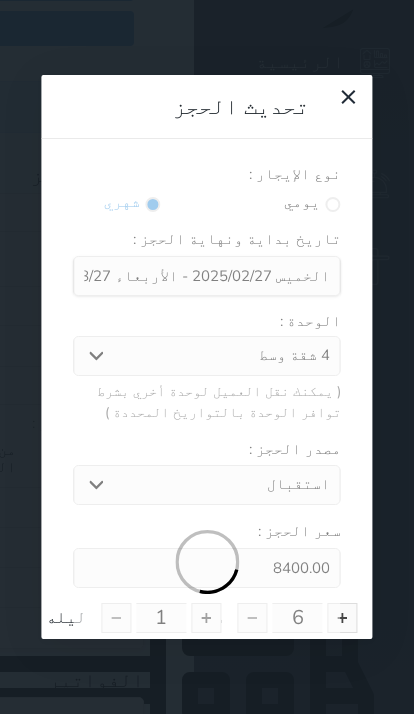 type on "10068.87" 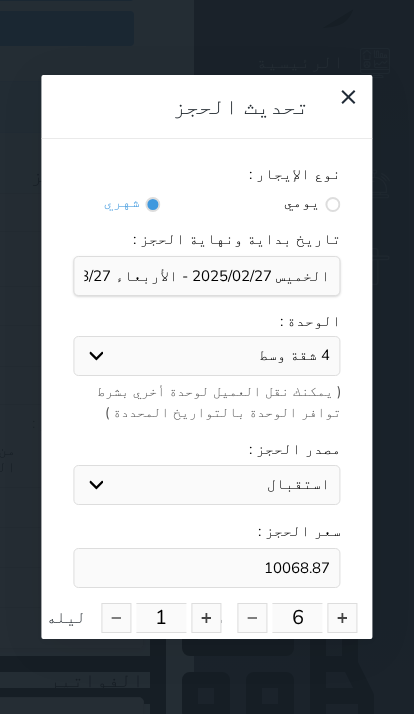 click at bounding box center [206, 618] 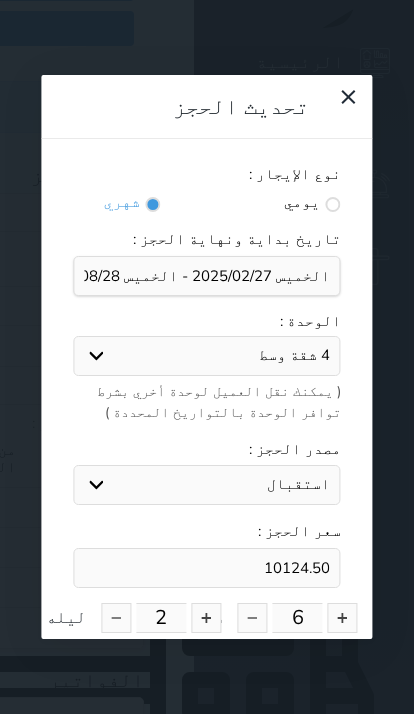 click on "10124.50" at bounding box center [206, 568] 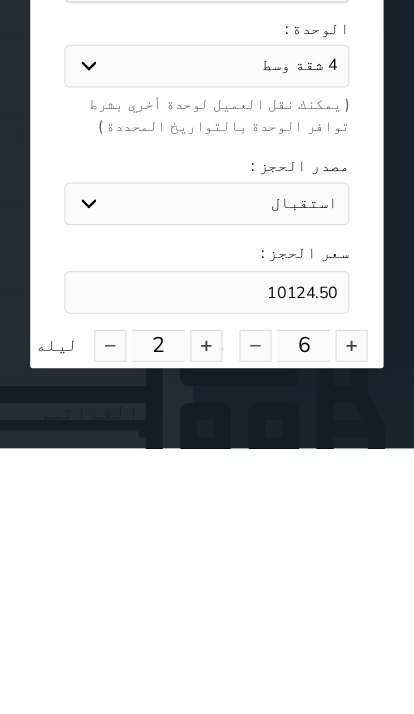click on "10124.50" at bounding box center (206, 568) 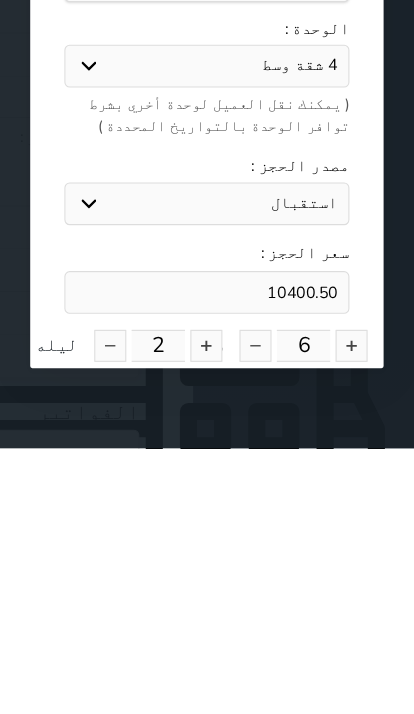 click on "10400.50" at bounding box center [206, 568] 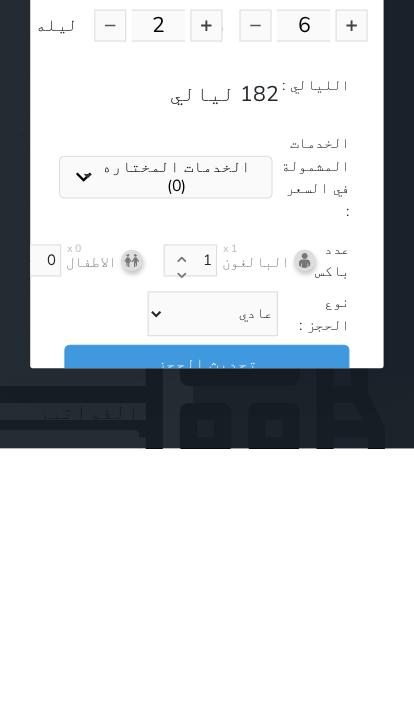 click on "تحديث الحجز" at bounding box center (206, 634) 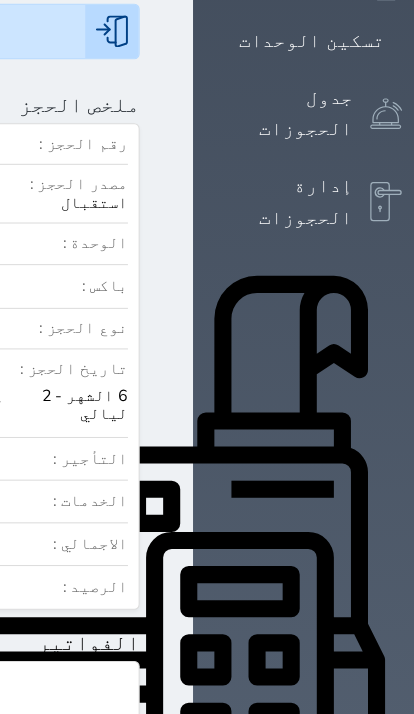 scroll, scrollTop: 411, scrollLeft: 0, axis: vertical 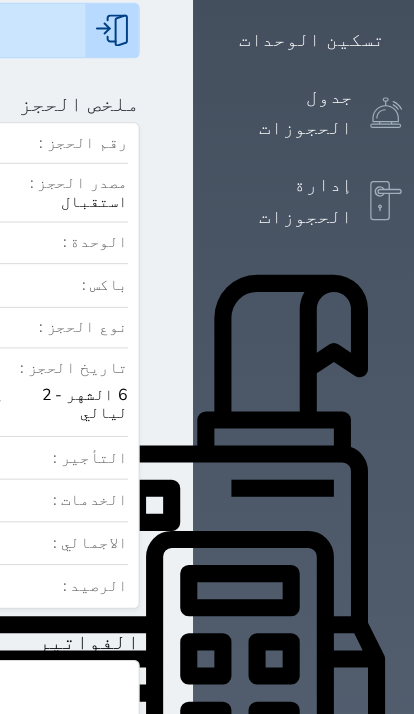 click at bounding box center (170, -381) 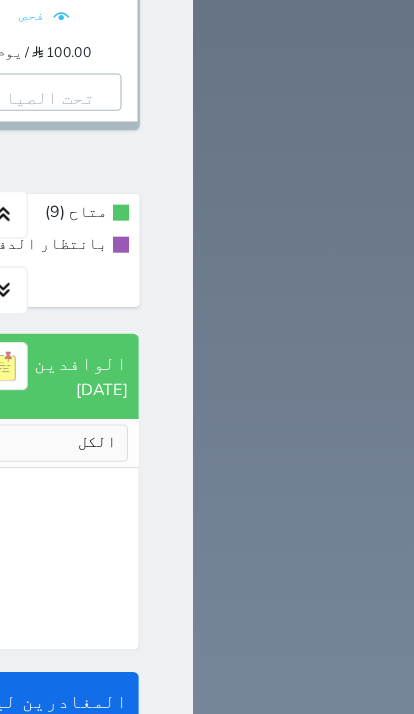 scroll, scrollTop: 1835, scrollLeft: 0, axis: vertical 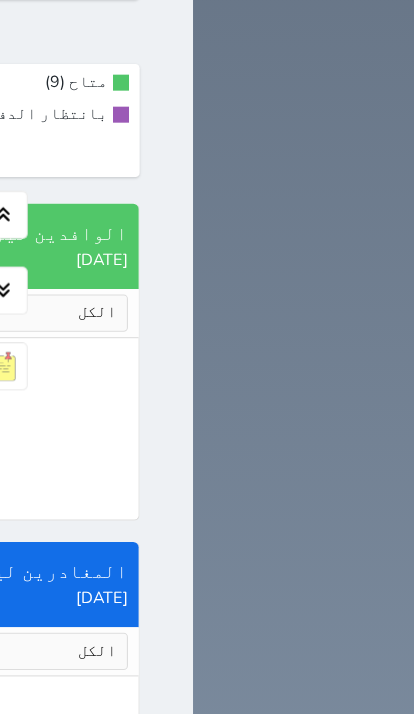 click on "إدارة الحجز" at bounding box center (-146, -676) 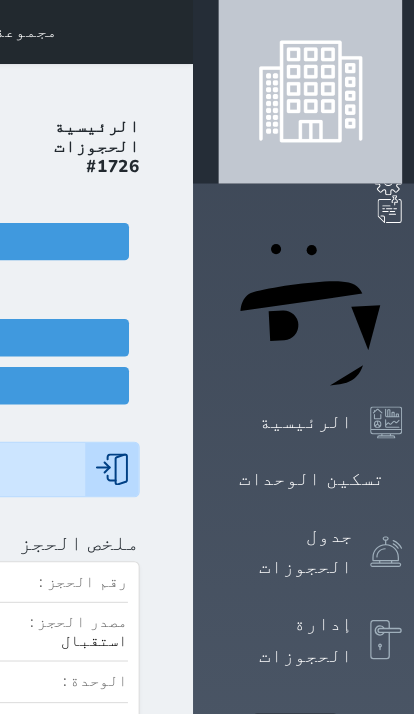 scroll, scrollTop: 1, scrollLeft: 0, axis: vertical 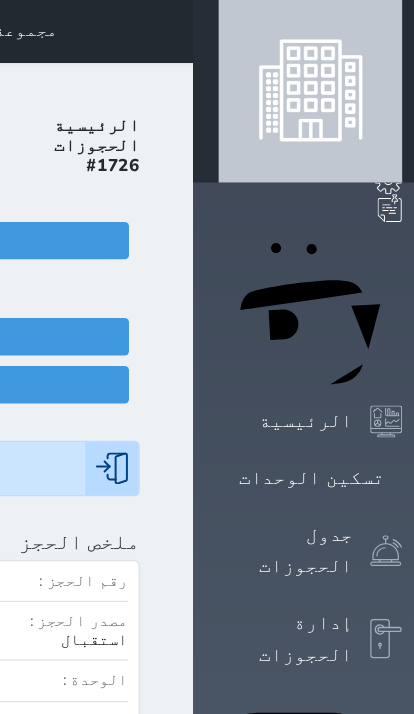 select 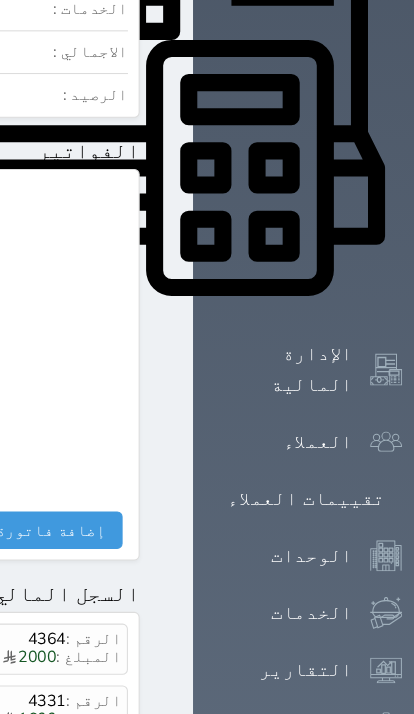 scroll, scrollTop: 1337, scrollLeft: 0, axis: vertical 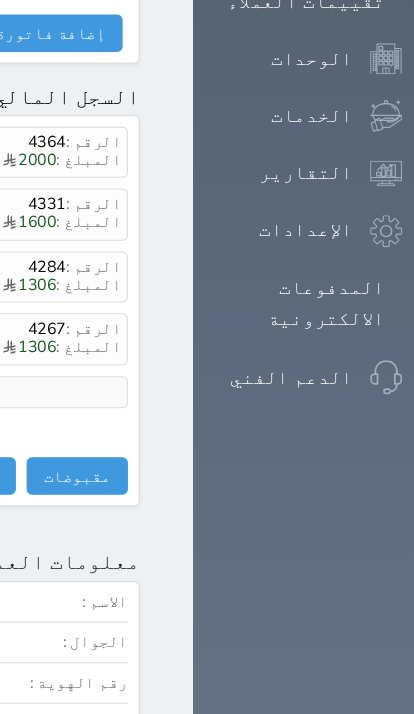 click on "مقبوضات" at bounding box center (85, 446) 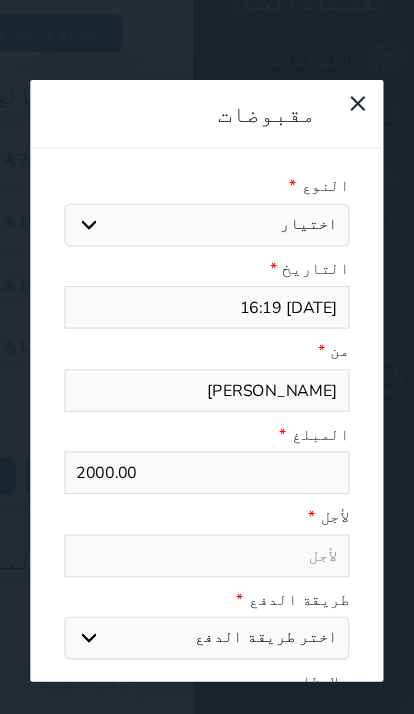 select 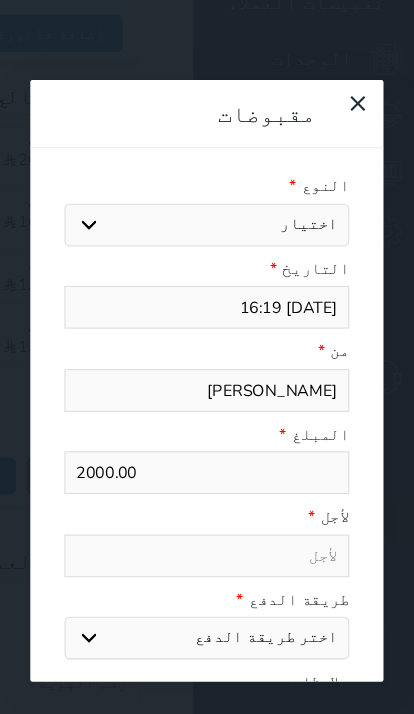 select 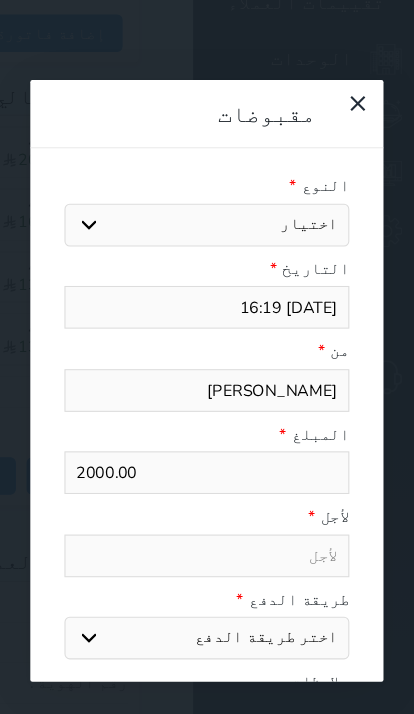 select on "59895" 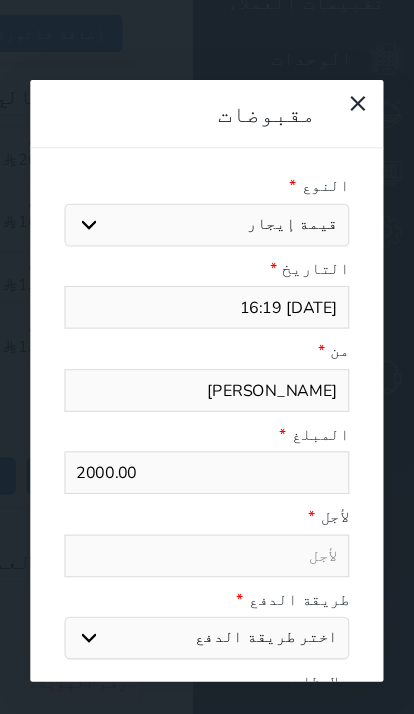 select 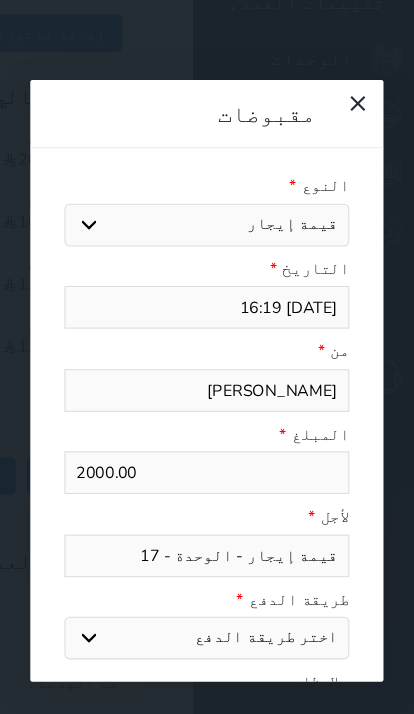 click on "اختر طريقة الدفع   دفع نقدى   تحويل بنكى   مدى   بطاقة ائتمان   آجل" at bounding box center (206, 598) 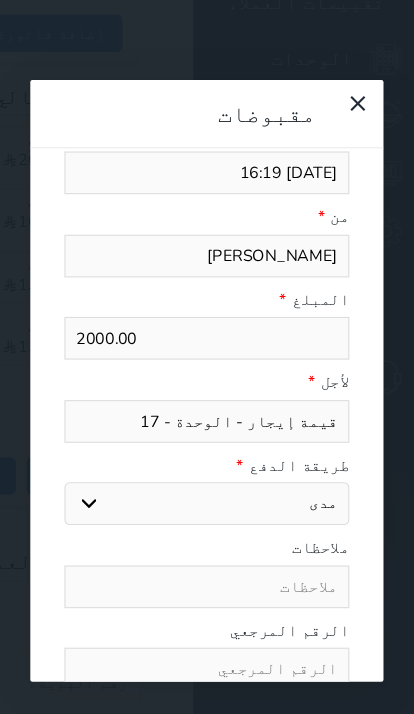 scroll, scrollTop: 130, scrollLeft: 0, axis: vertical 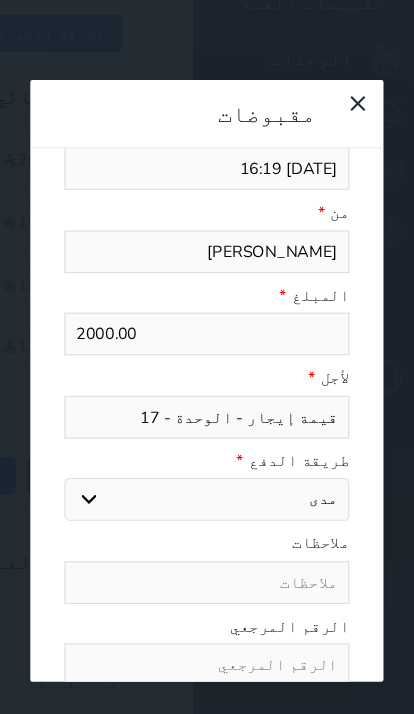 click at bounding box center [206, 623] 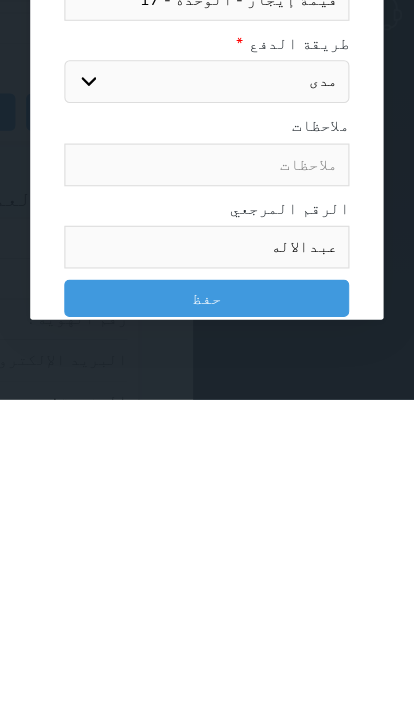 scroll, scrollTop: 181, scrollLeft: 0, axis: vertical 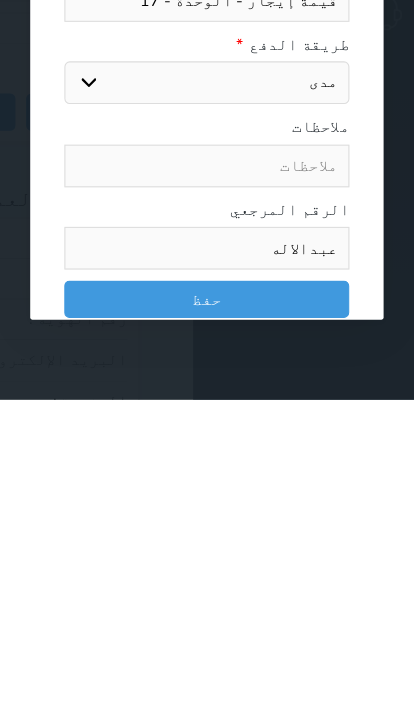type on "عبدالاله" 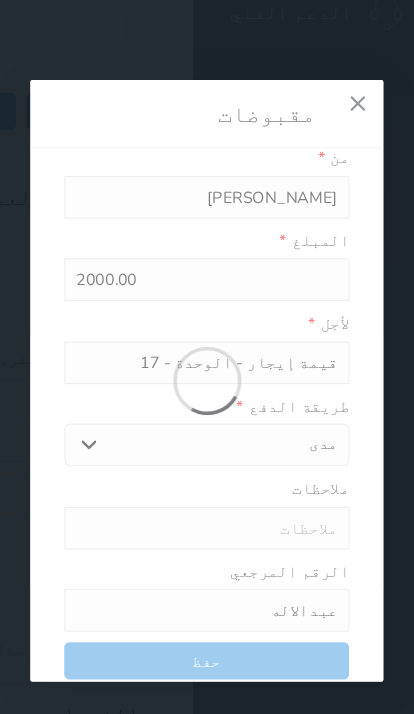 select 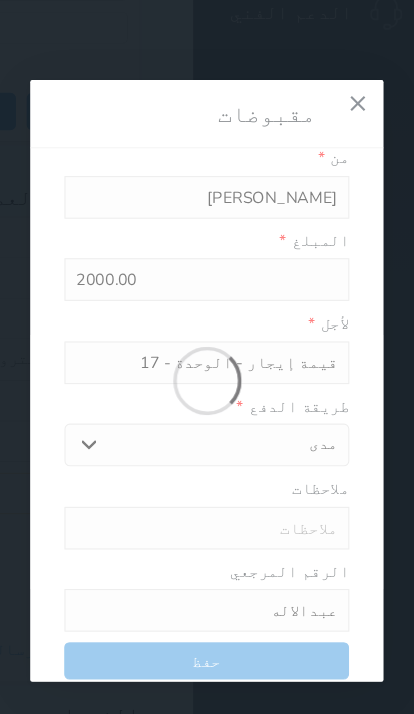 type 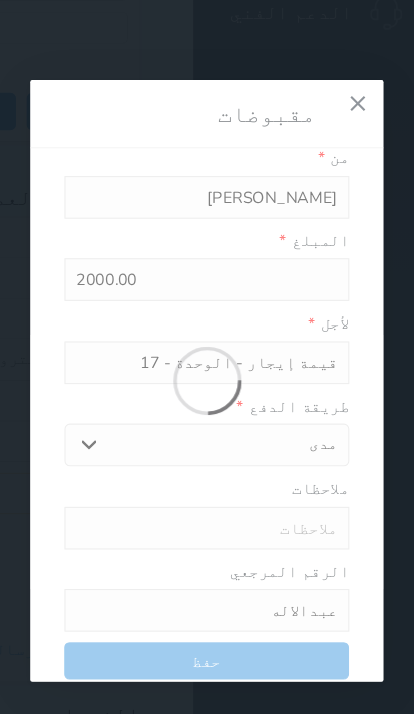 type on "0" 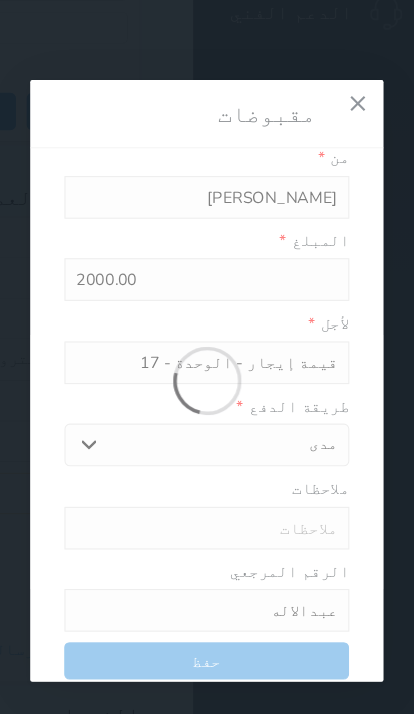 select 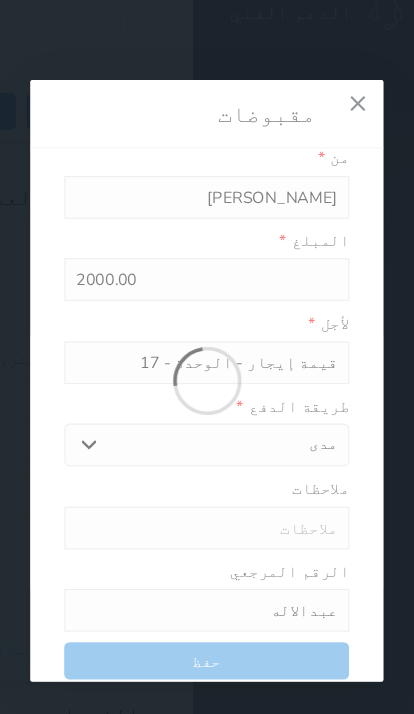 type on "0" 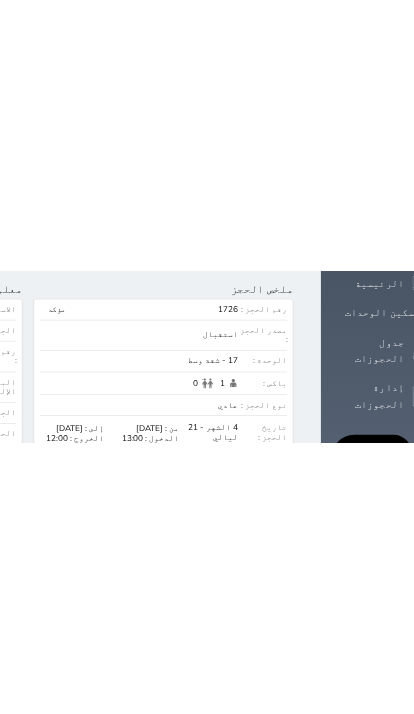 scroll, scrollTop: 0, scrollLeft: 0, axis: both 